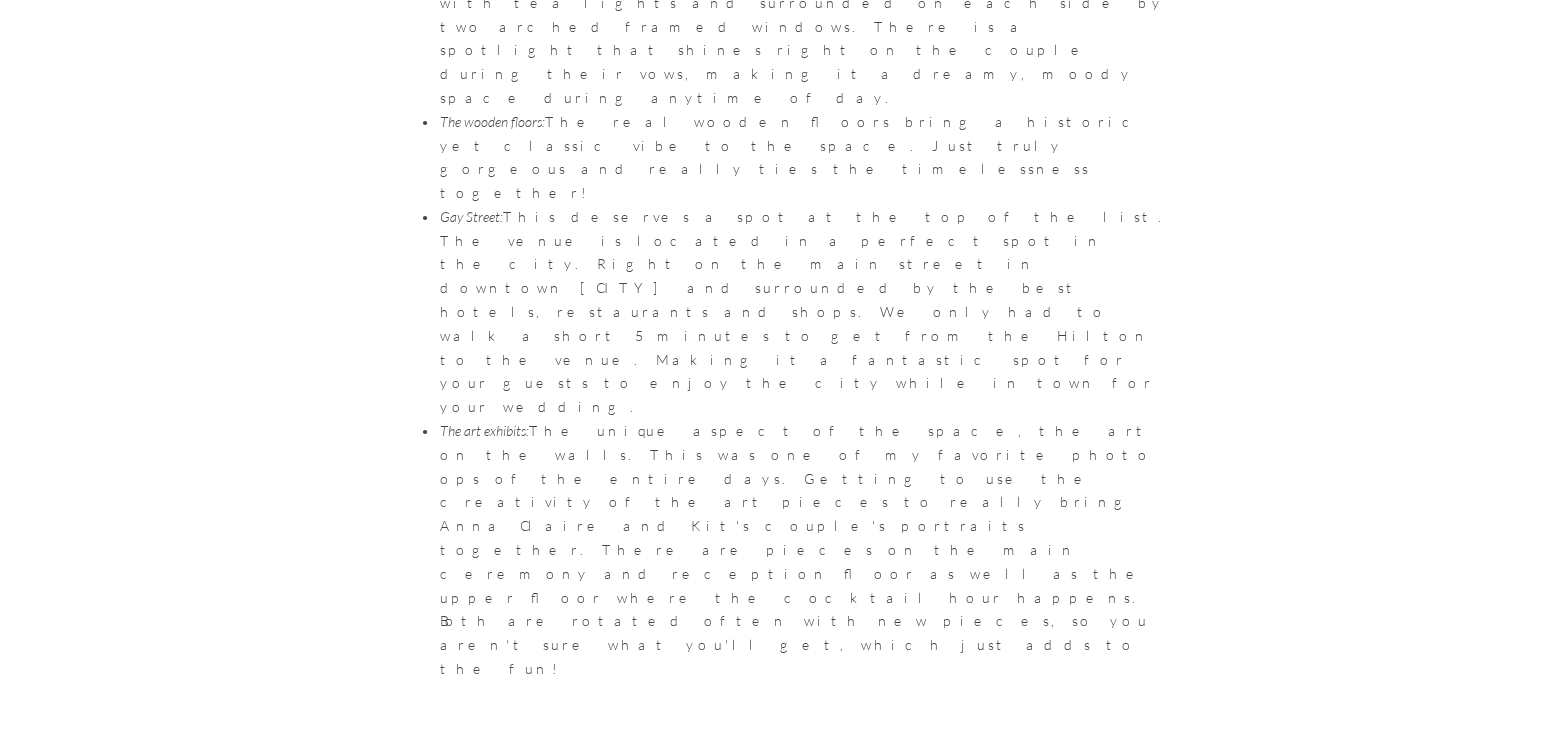 scroll, scrollTop: 2230, scrollLeft: 0, axis: vertical 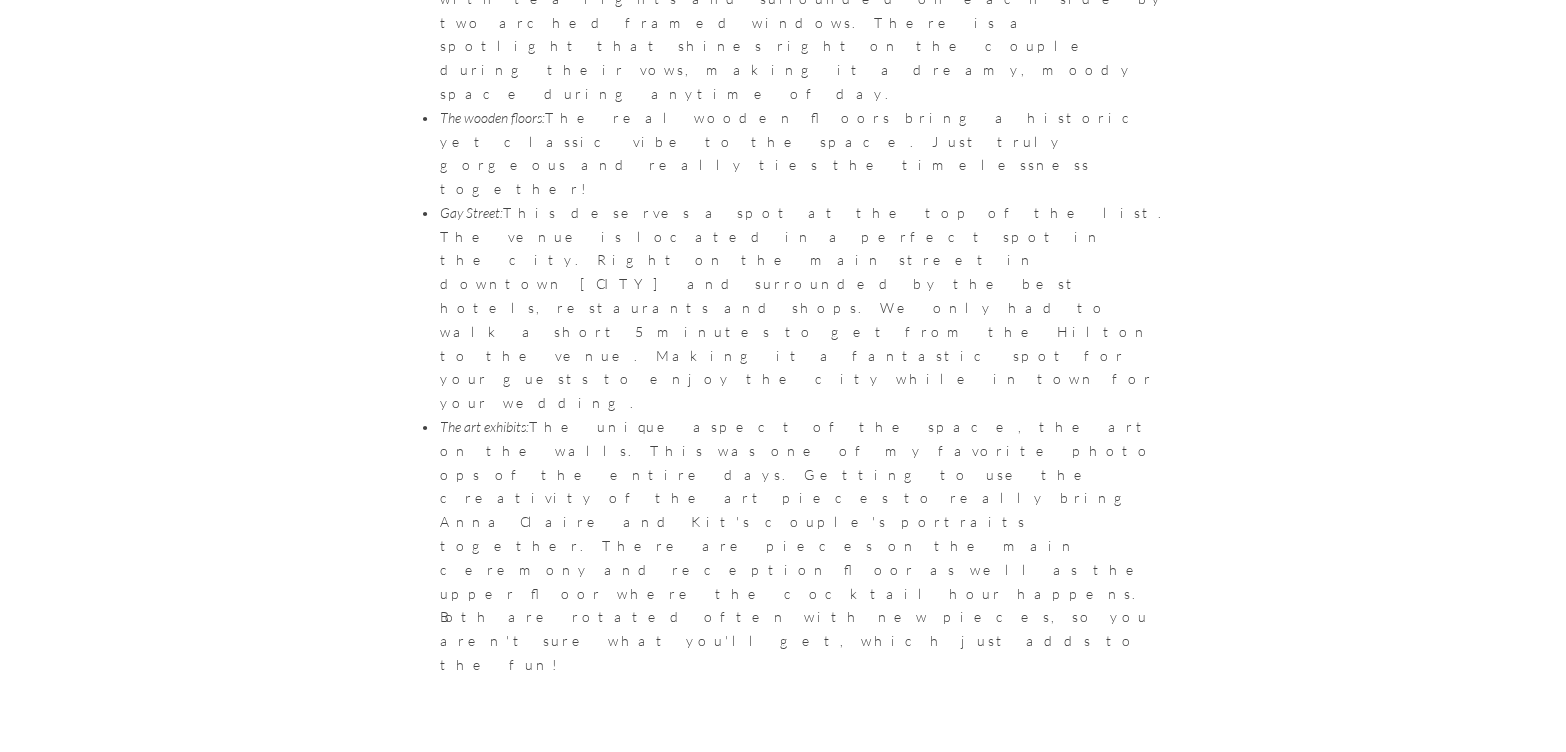 click at bounding box center [69, 1082] 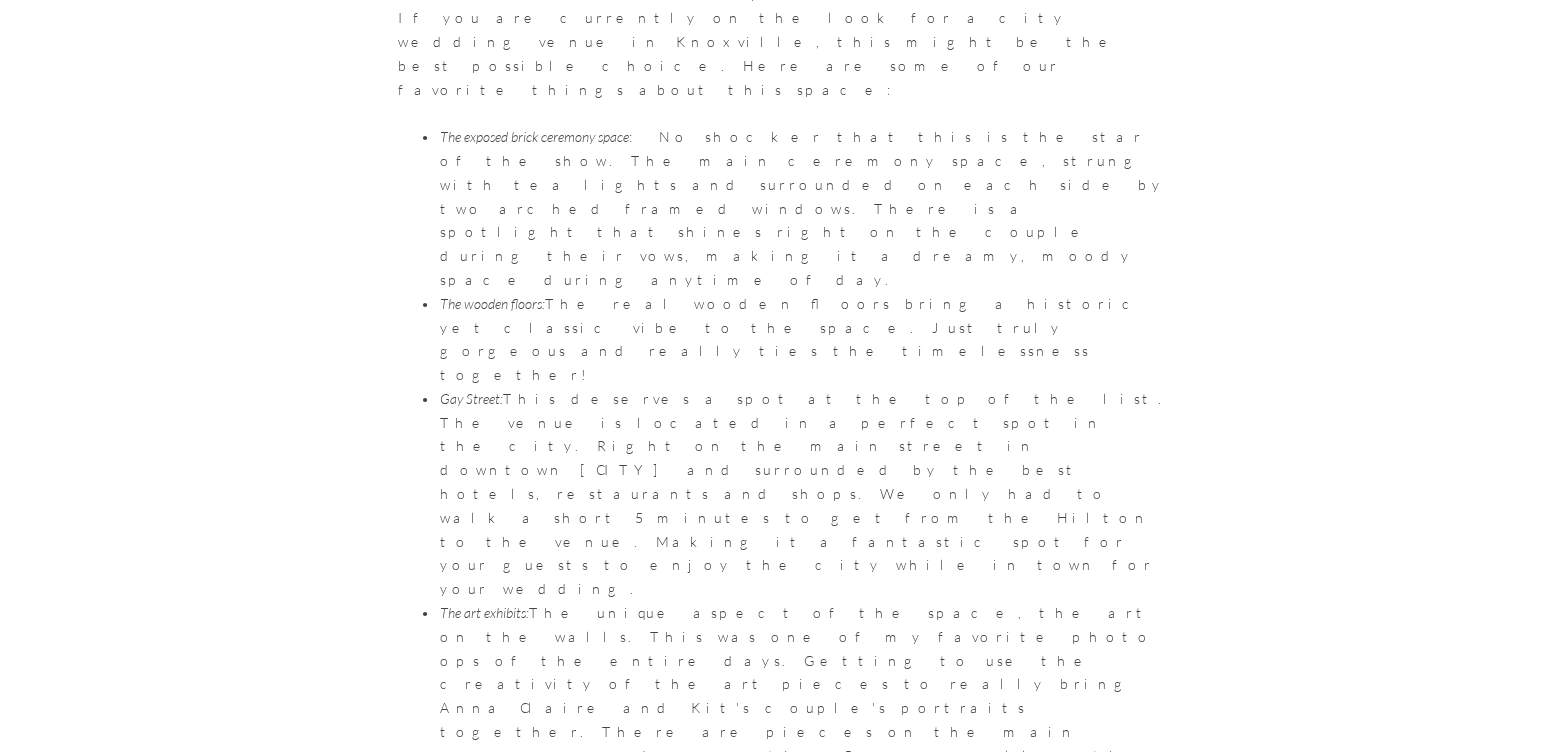scroll, scrollTop: 2000, scrollLeft: 0, axis: vertical 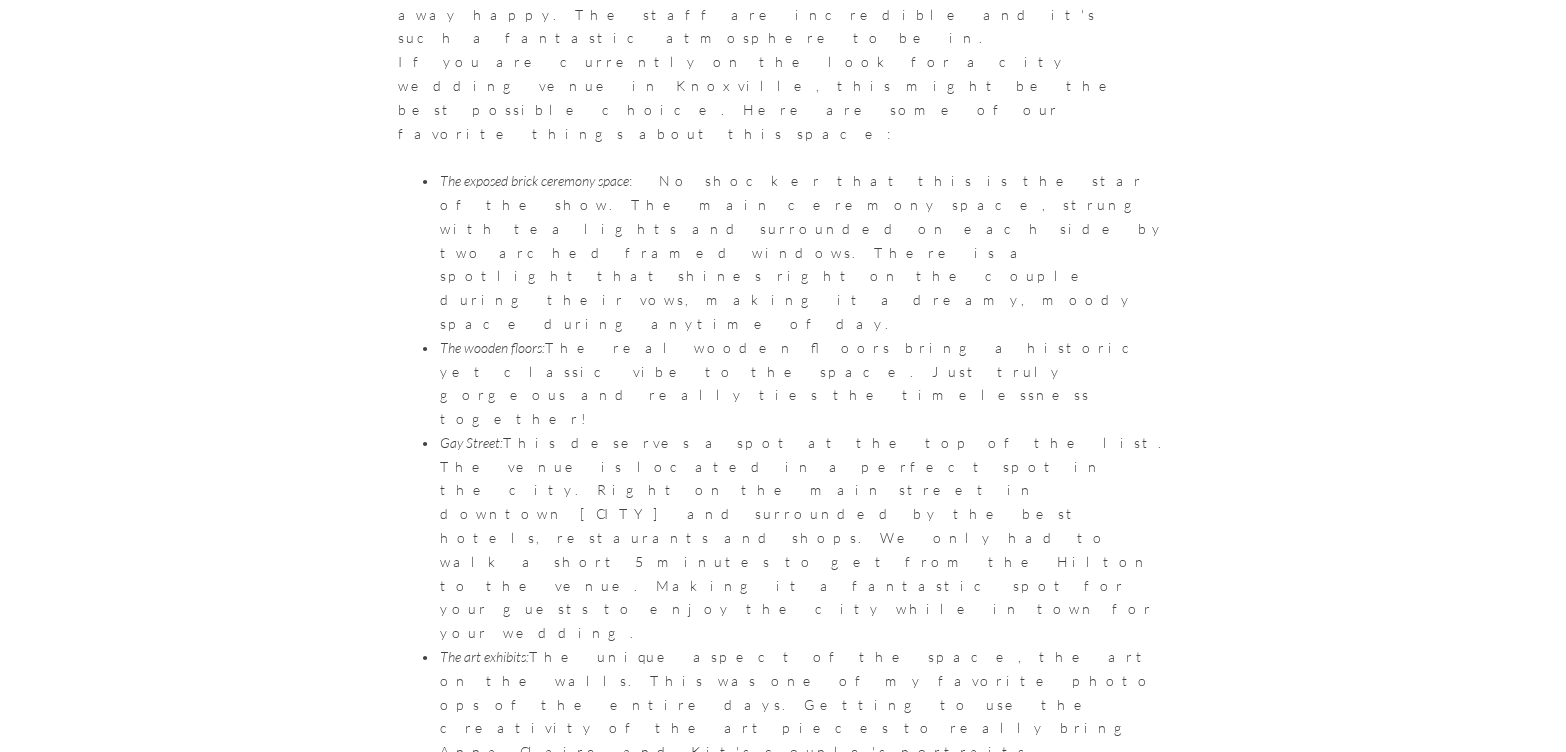 click at bounding box center (782, 1312) 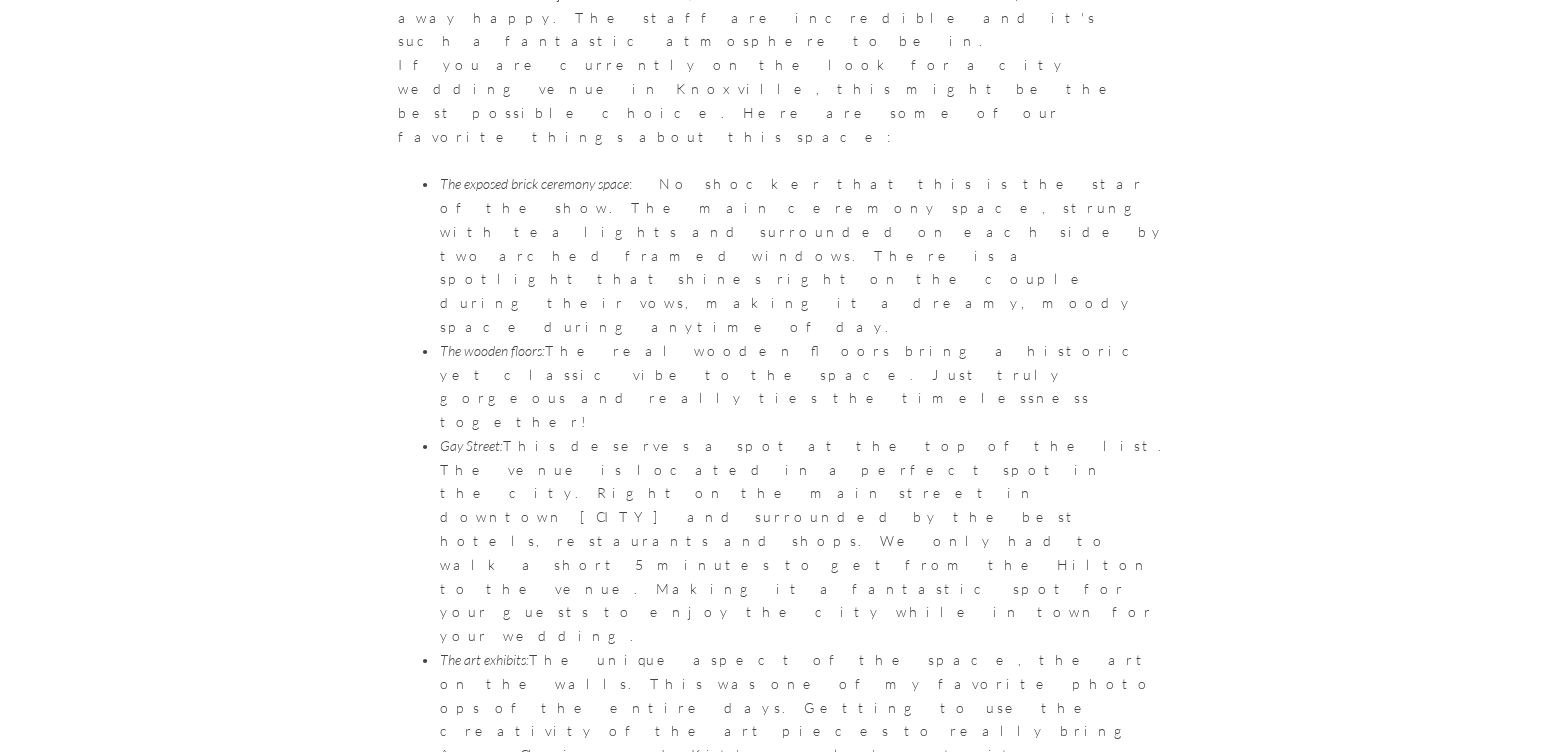 scroll, scrollTop: 2000, scrollLeft: 0, axis: vertical 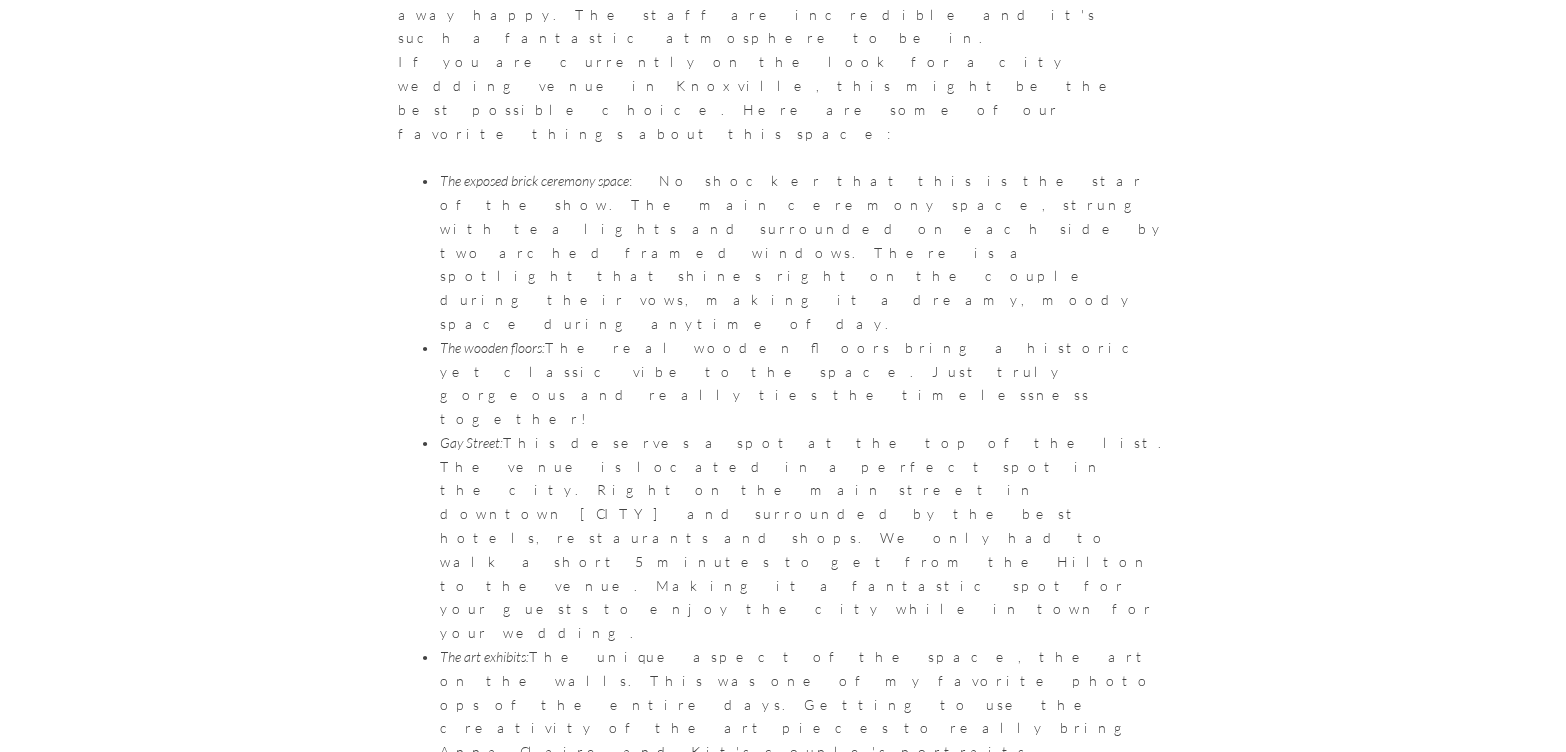 click at bounding box center (1235, 1668) 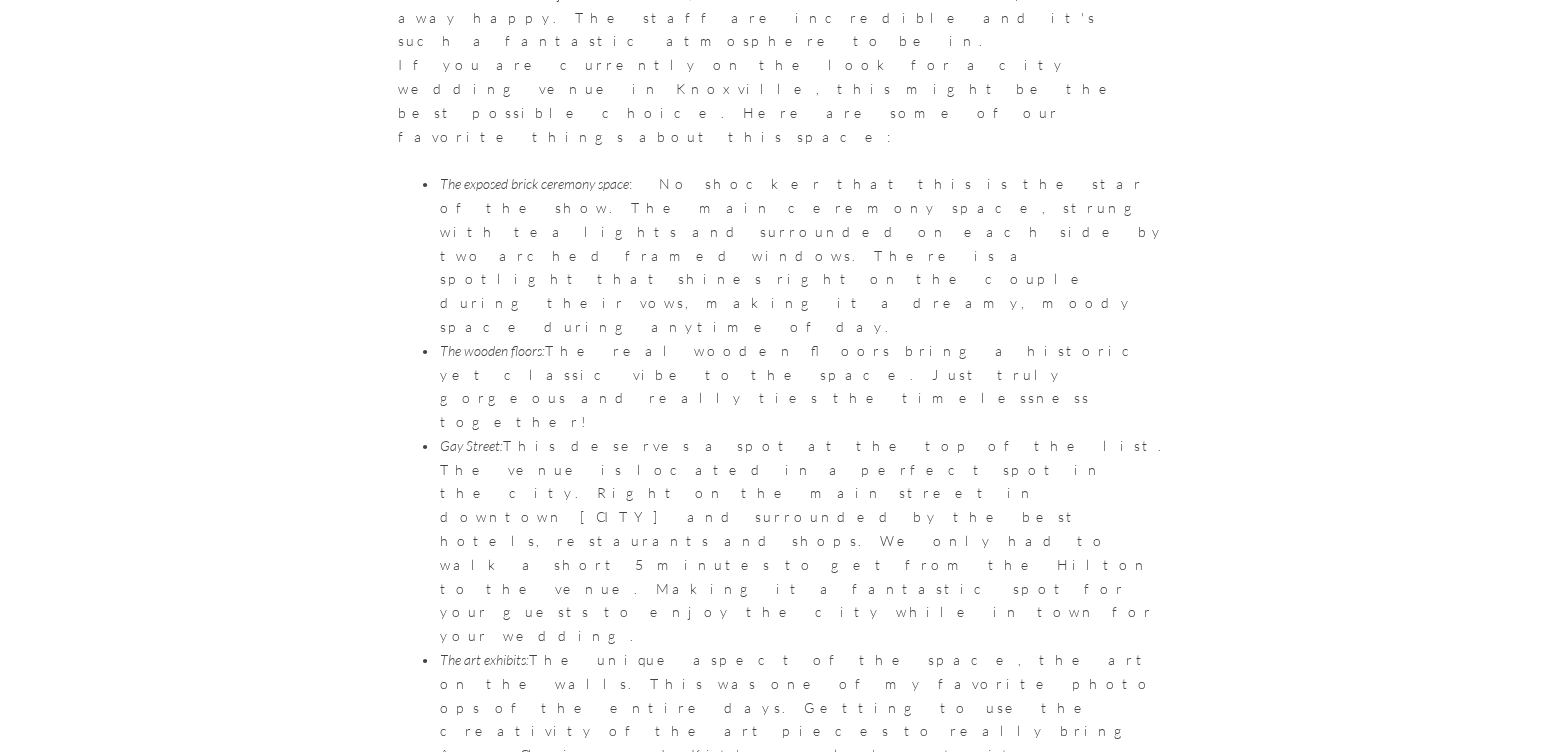 scroll, scrollTop: 2002, scrollLeft: 0, axis: vertical 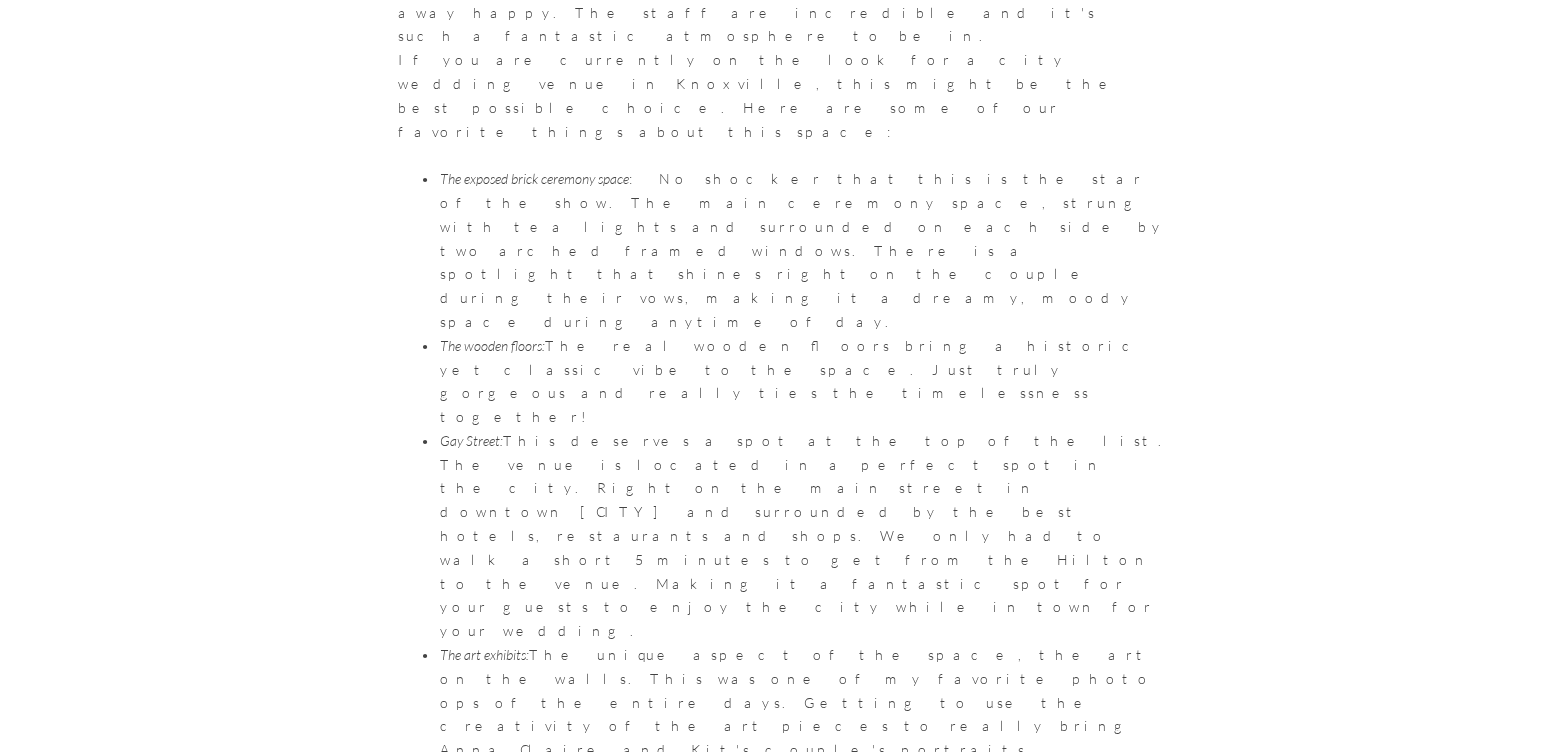 click at bounding box center [1235, 1666] 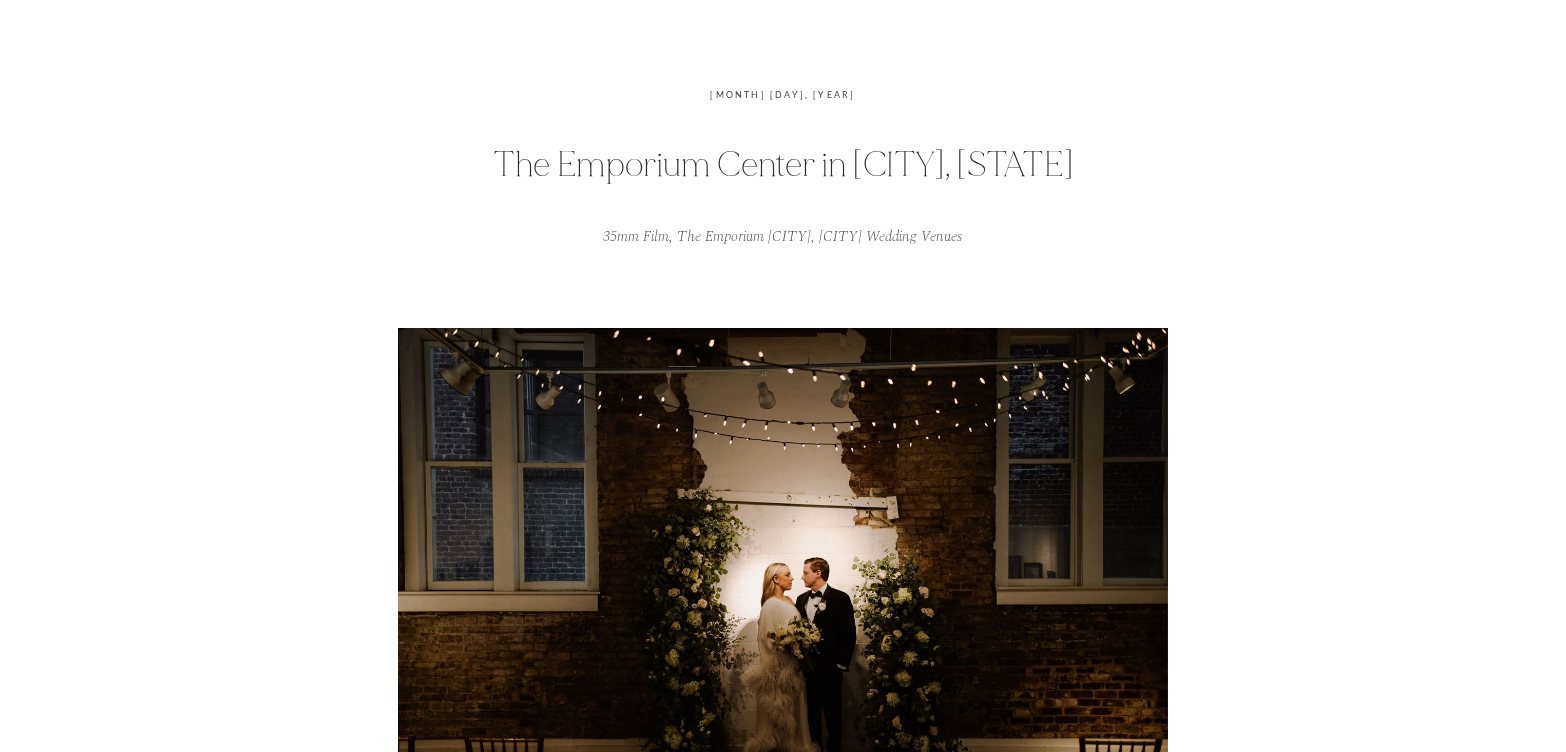 scroll, scrollTop: 0, scrollLeft: 0, axis: both 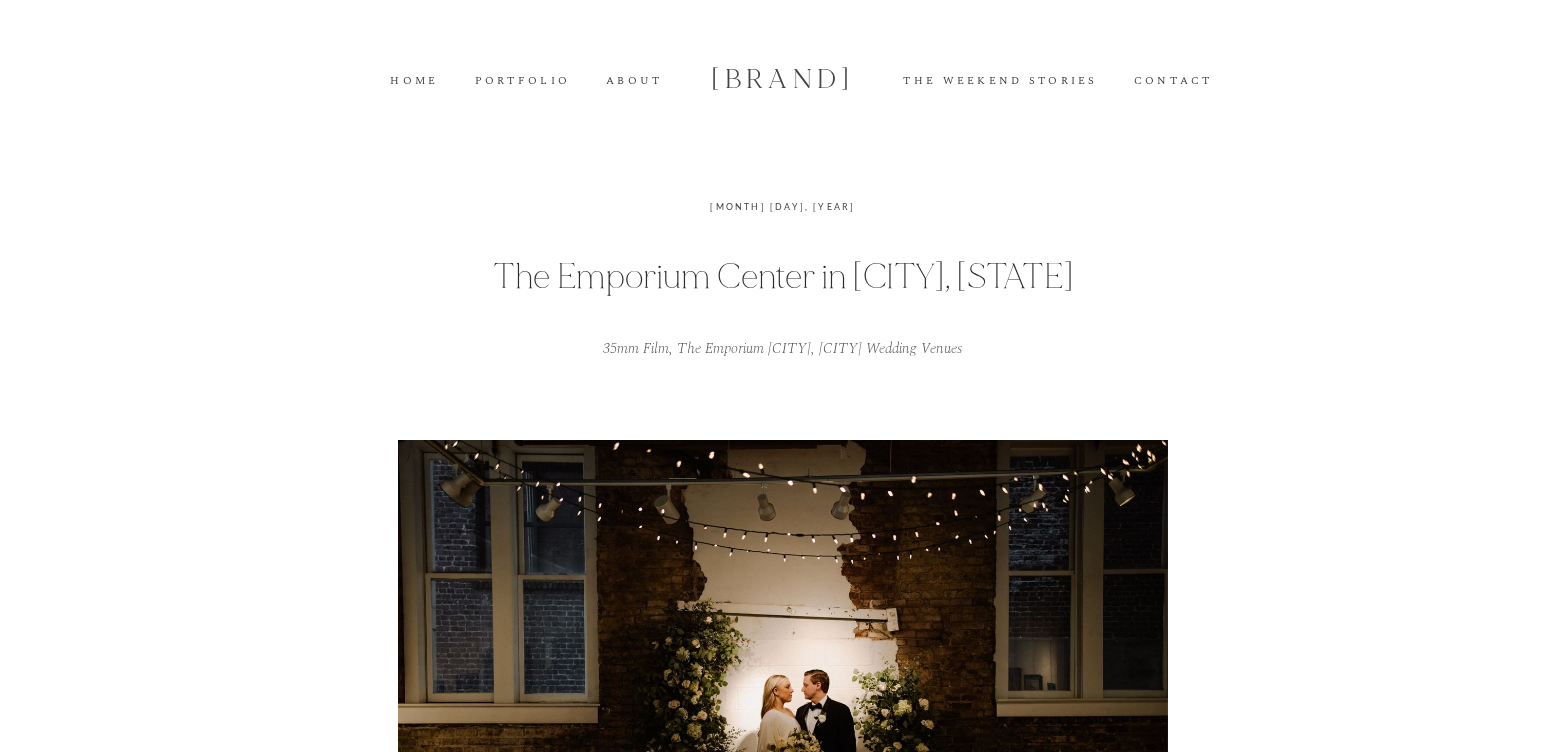 click on "Portfolio" at bounding box center (523, 81) 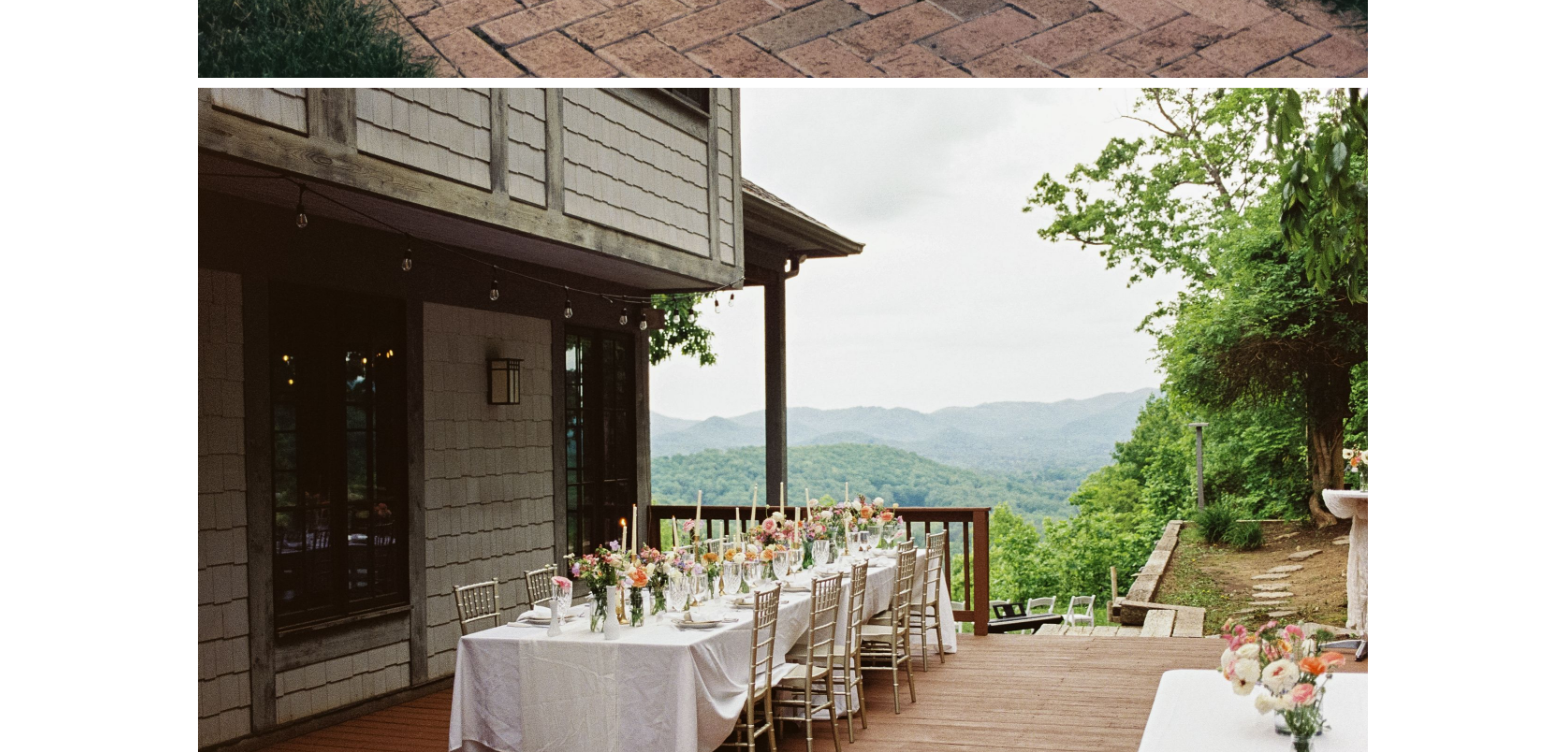 scroll, scrollTop: 1954, scrollLeft: 0, axis: vertical 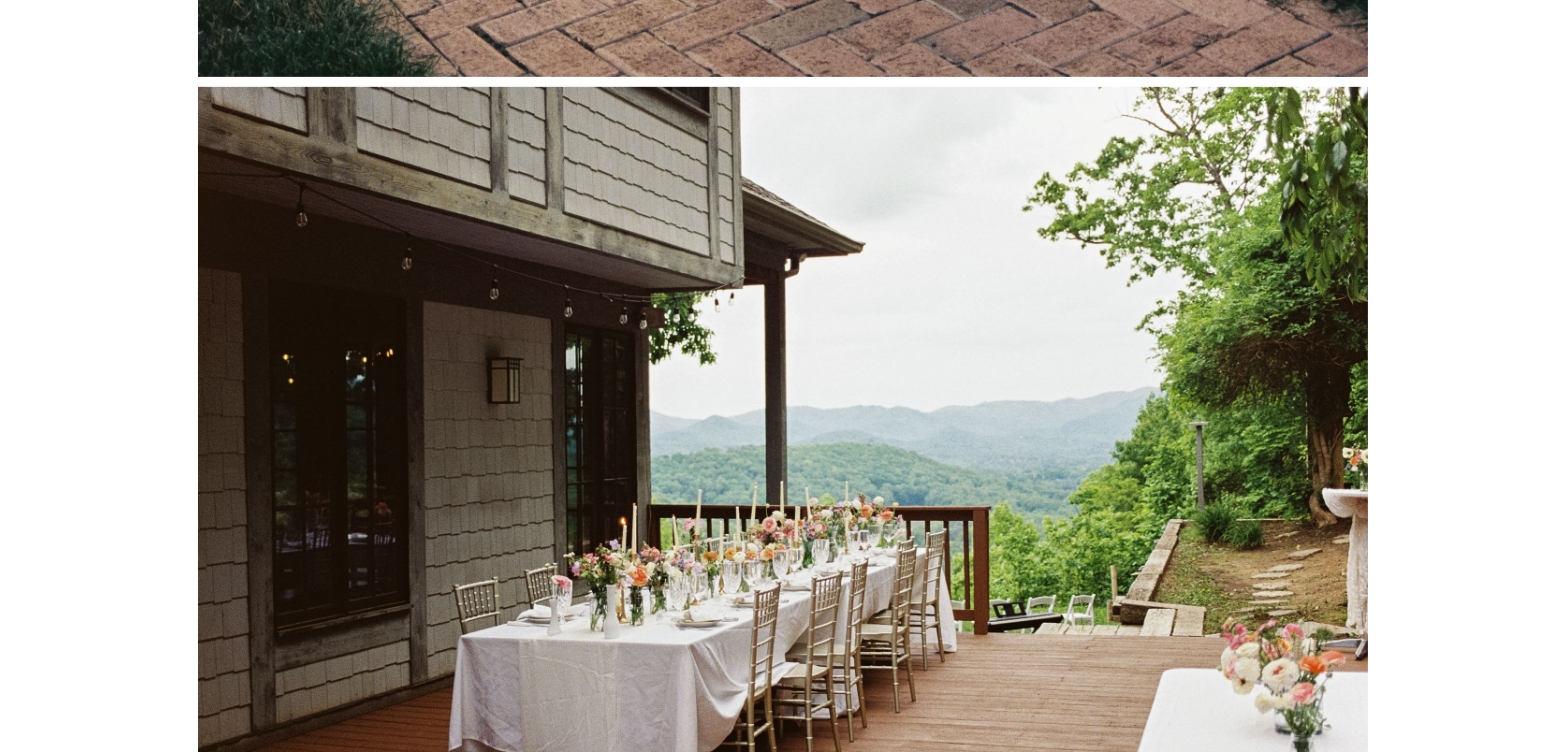 click at bounding box center (783, 479) 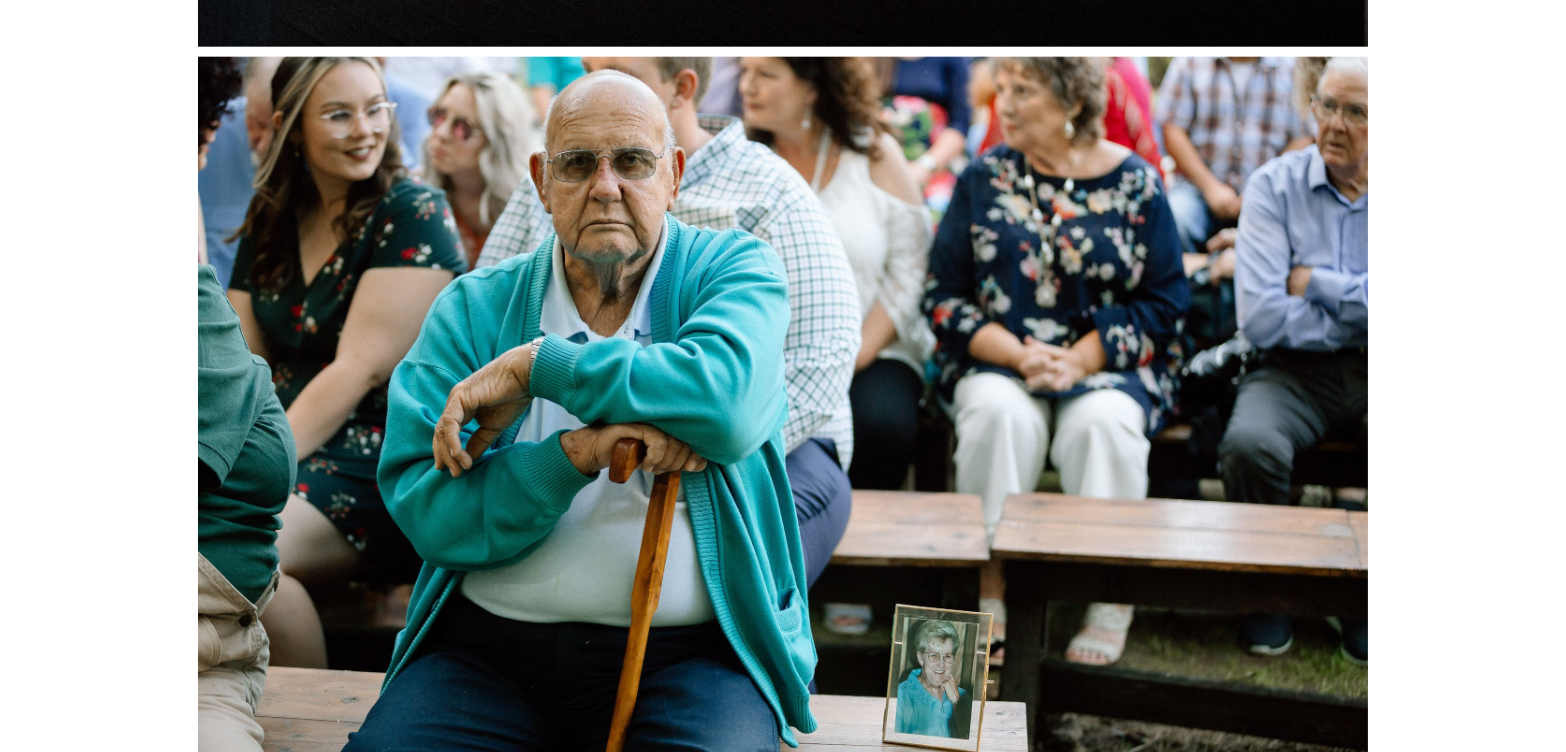 scroll, scrollTop: 17955, scrollLeft: 0, axis: vertical 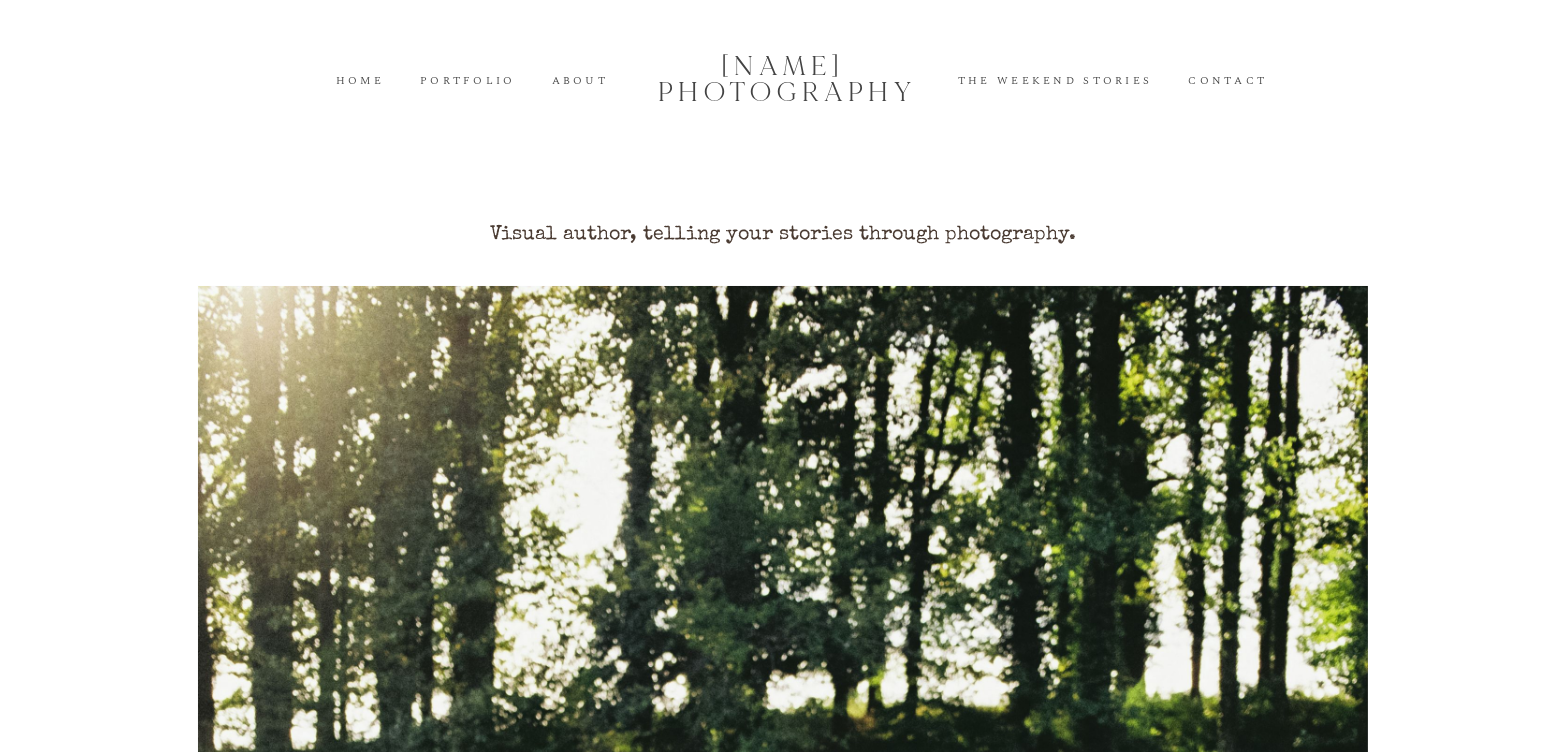 click on "The Weekend Stories" at bounding box center [1055, 81] 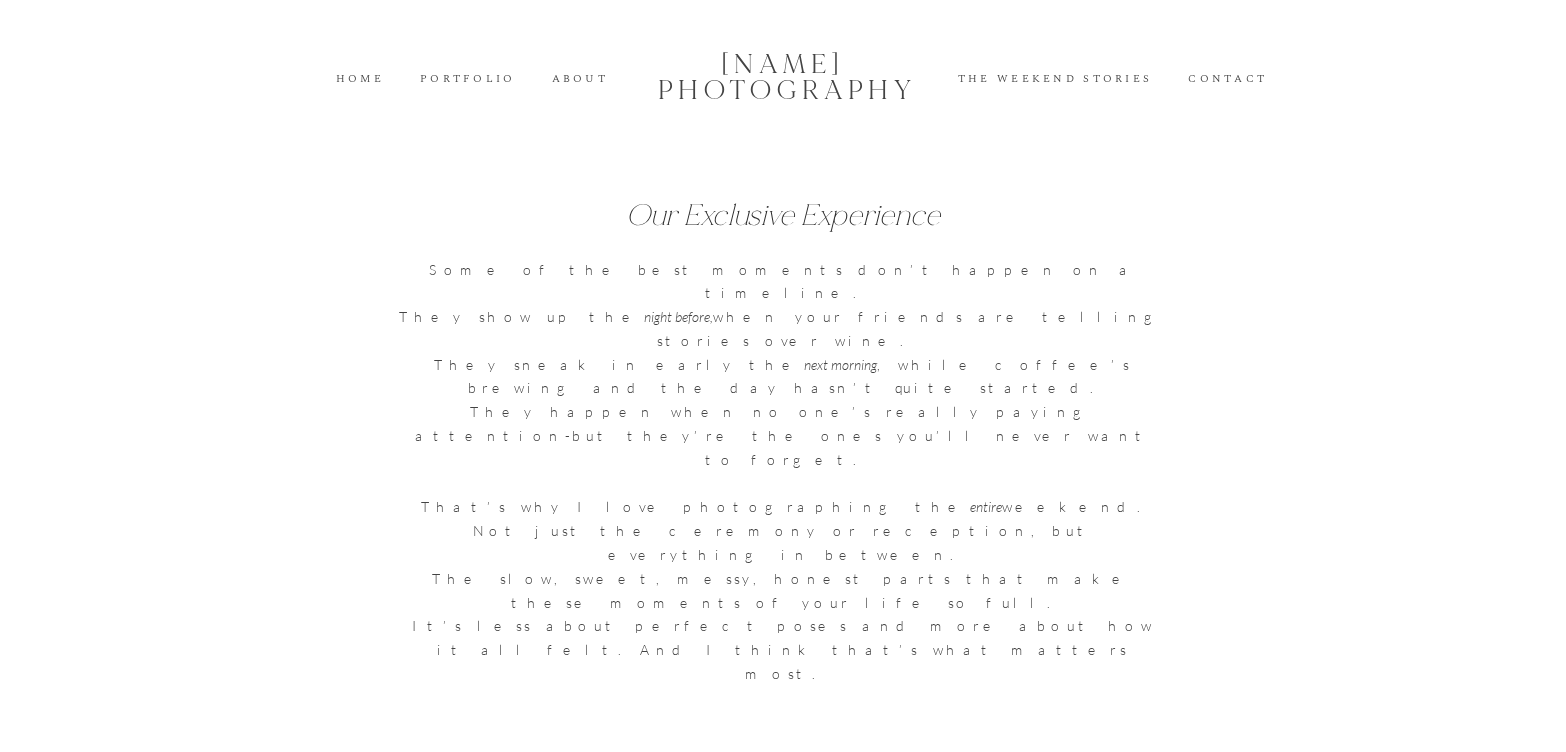 scroll, scrollTop: 0, scrollLeft: 0, axis: both 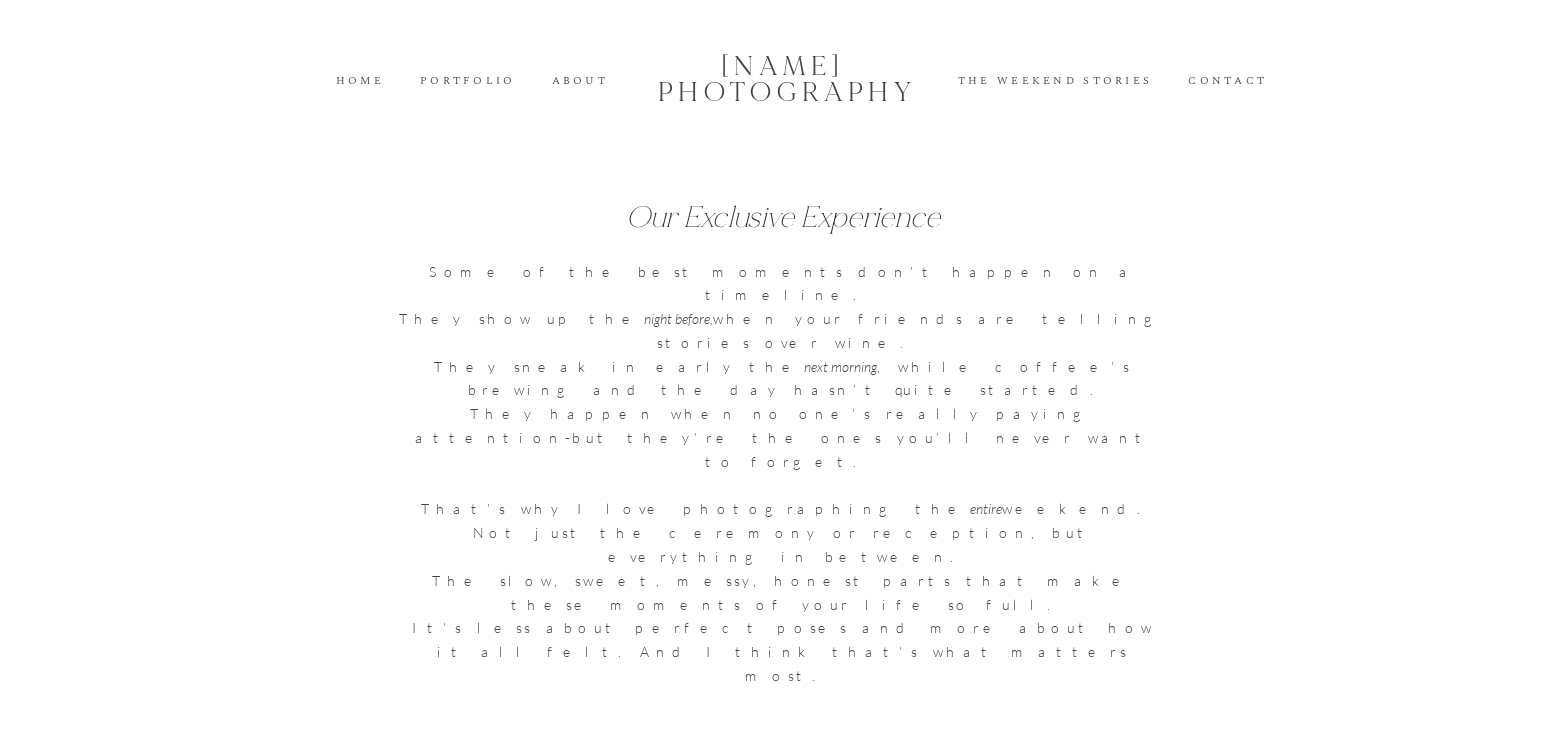 click on "About" at bounding box center (580, 81) 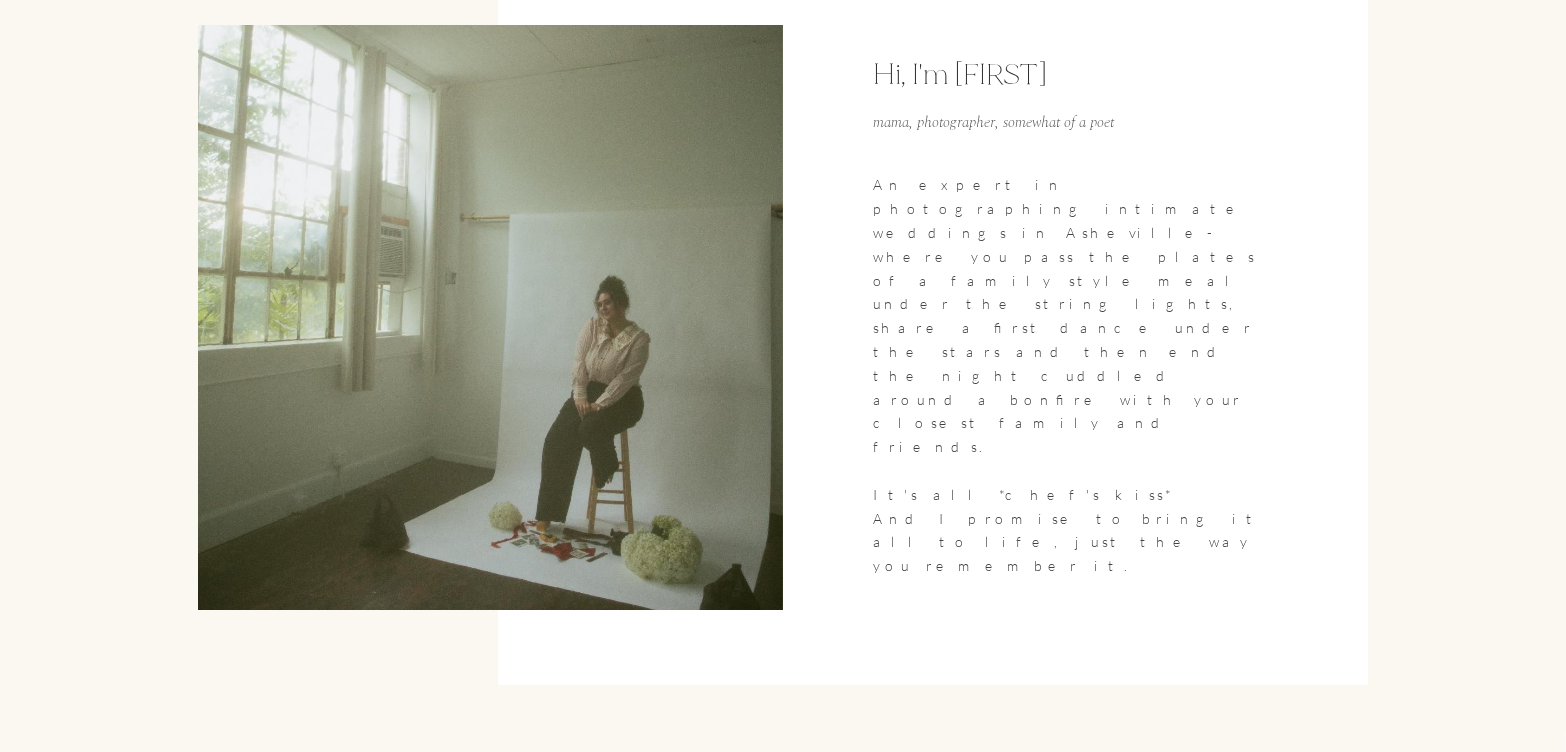 scroll, scrollTop: 0, scrollLeft: 0, axis: both 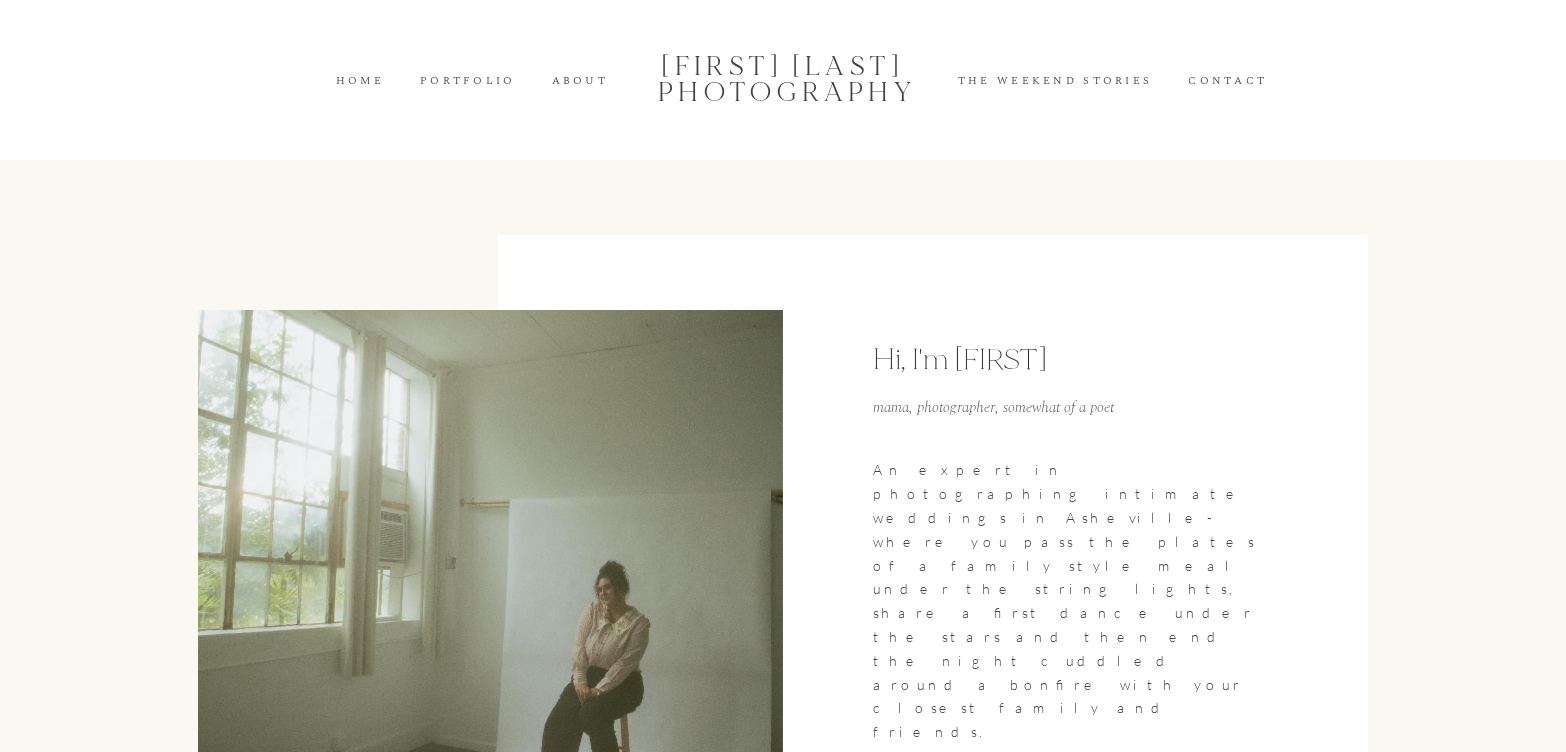 click on "Home" at bounding box center [360, 81] 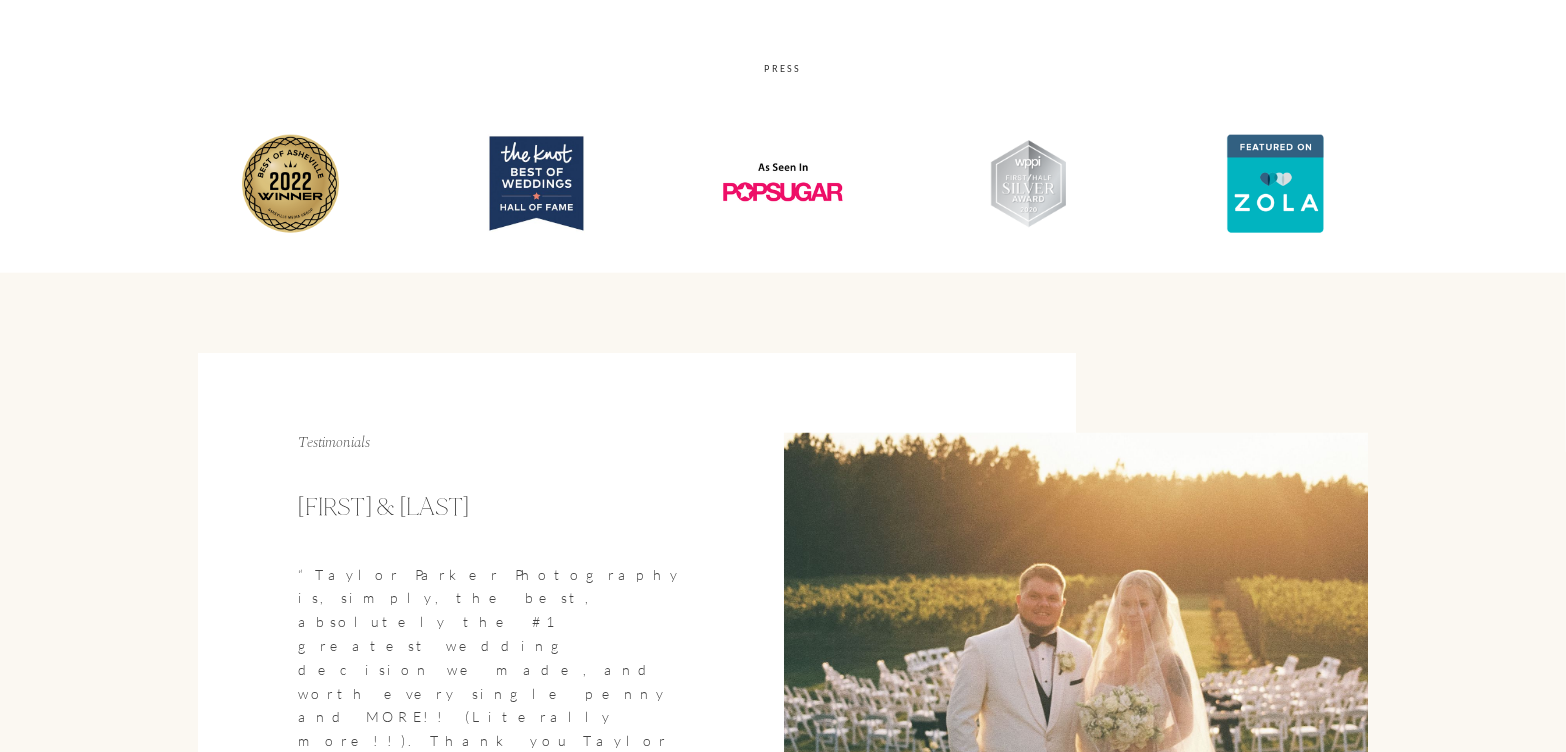 scroll, scrollTop: 4389, scrollLeft: 0, axis: vertical 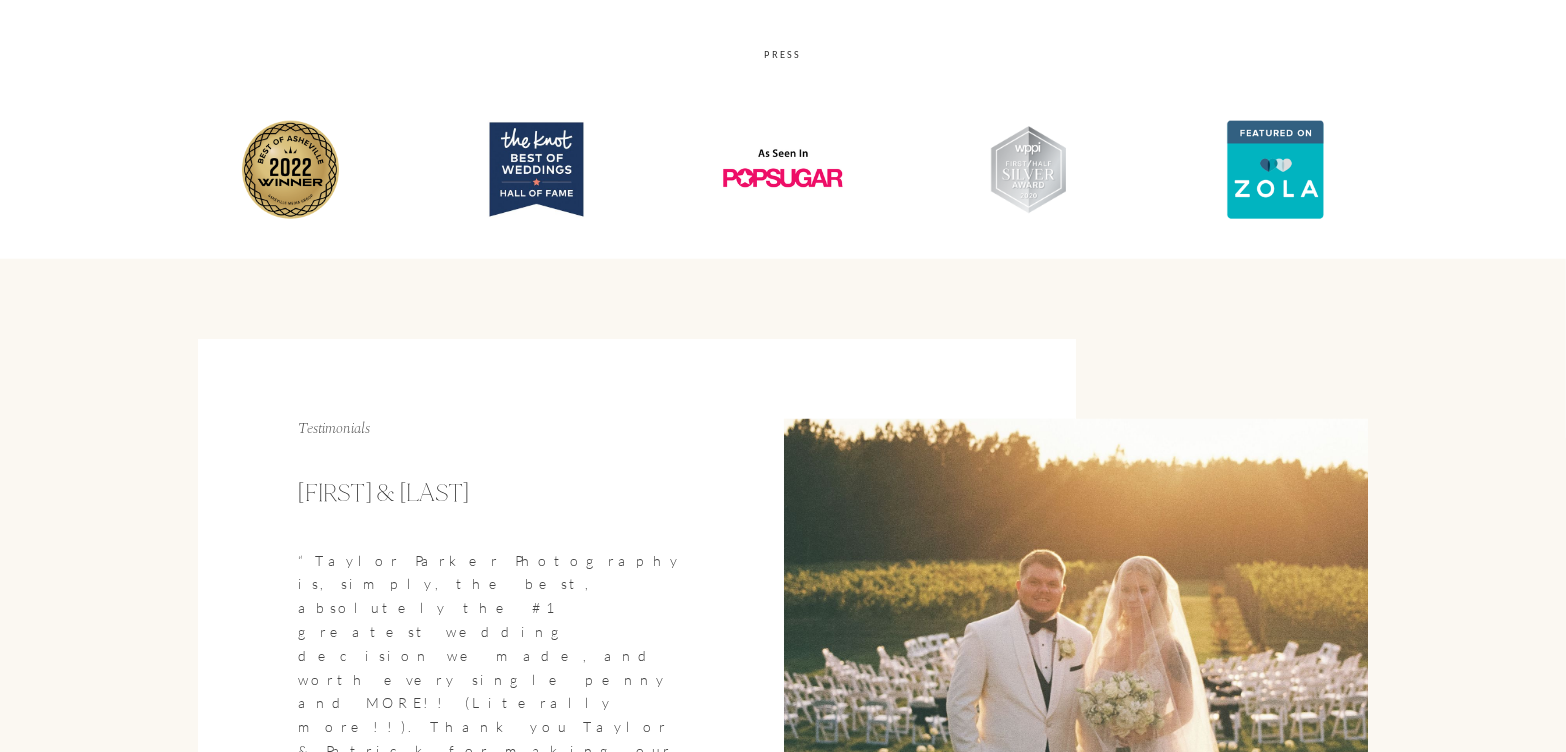 click on "Testimonials
[FIRST] [LAST]
“Taylor Parker Photography is, simply, the best, absolutely the #1 greatest wedding decision we made, and worth every single penny and MORE!! (Literally more!!). Thank you Taylor & Patrick for making our day nothing short of amazing and for giving us the gift of reliving it for the rest of our lives. Grateful is an understatement.”
01
/
04" at bounding box center (491, 712) 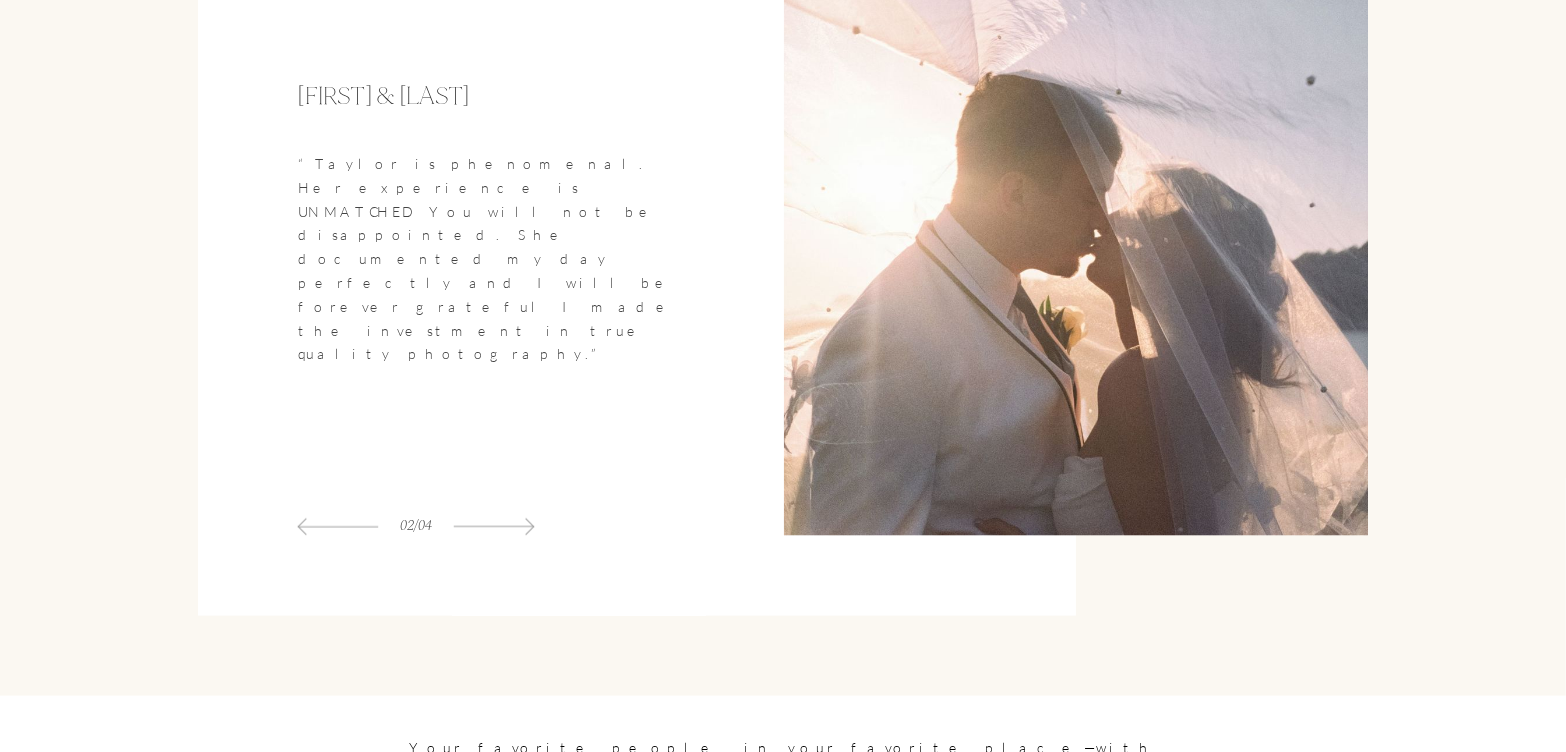 scroll, scrollTop: 4860, scrollLeft: 0, axis: vertical 